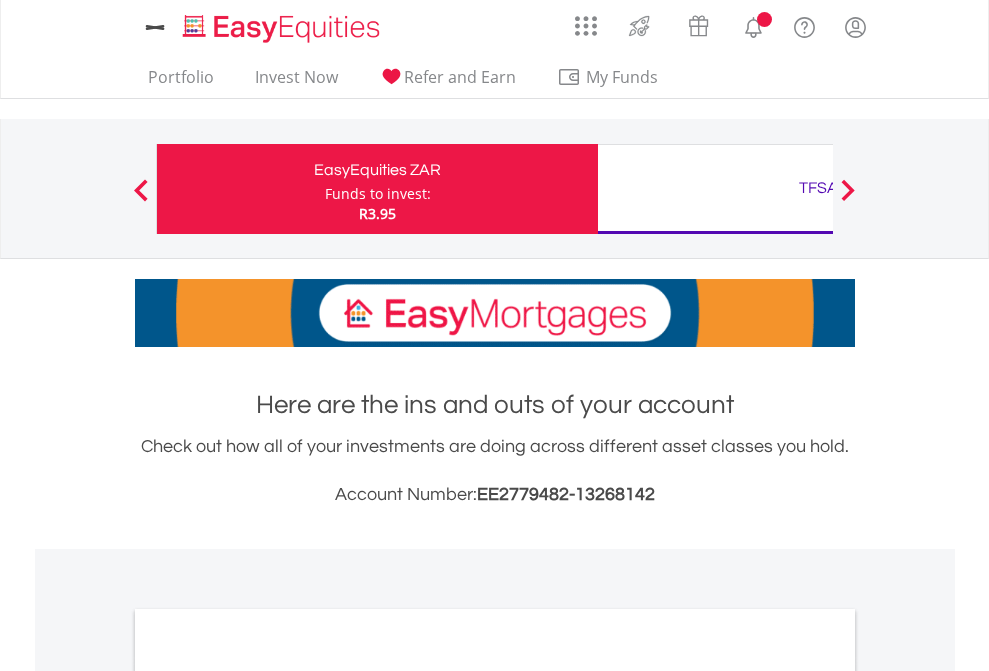 scroll, scrollTop: 0, scrollLeft: 0, axis: both 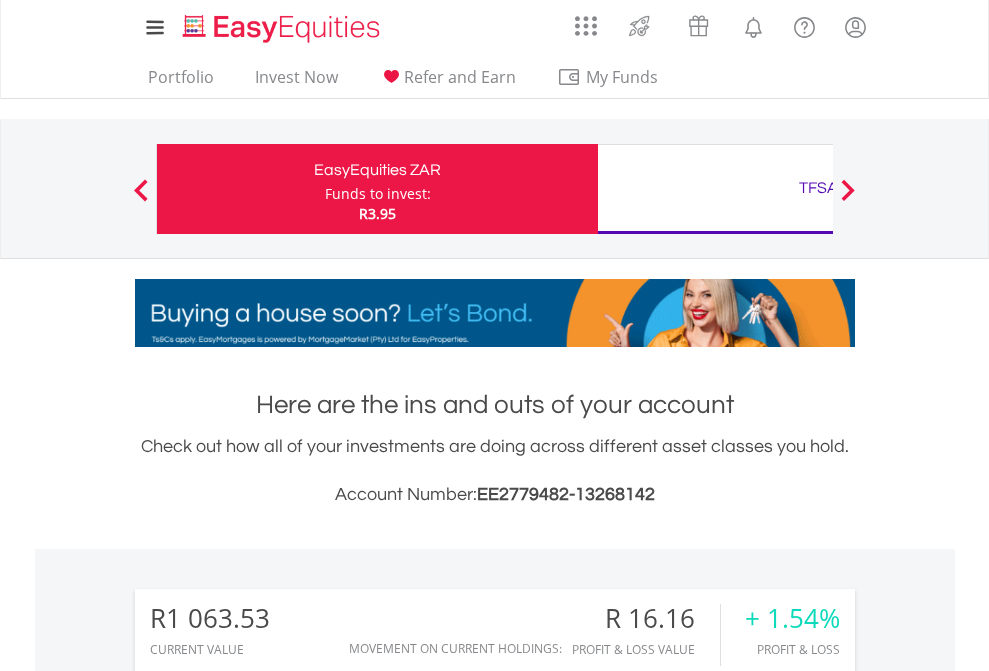 click on "Funds to invest:" at bounding box center [378, 194] 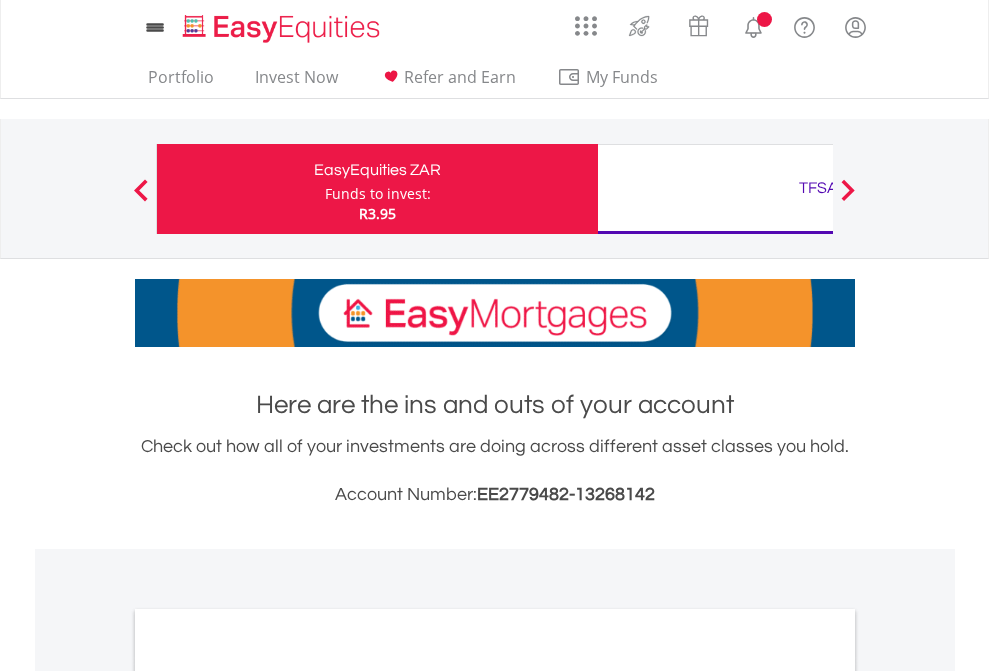 scroll, scrollTop: 0, scrollLeft: 0, axis: both 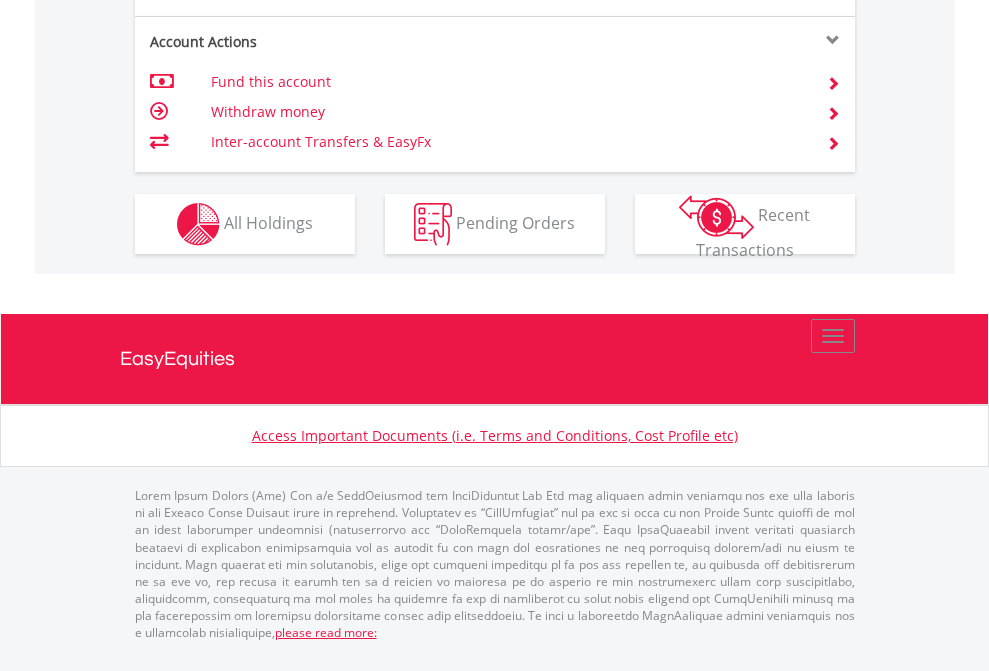 click on "Investment types" at bounding box center (706, -337) 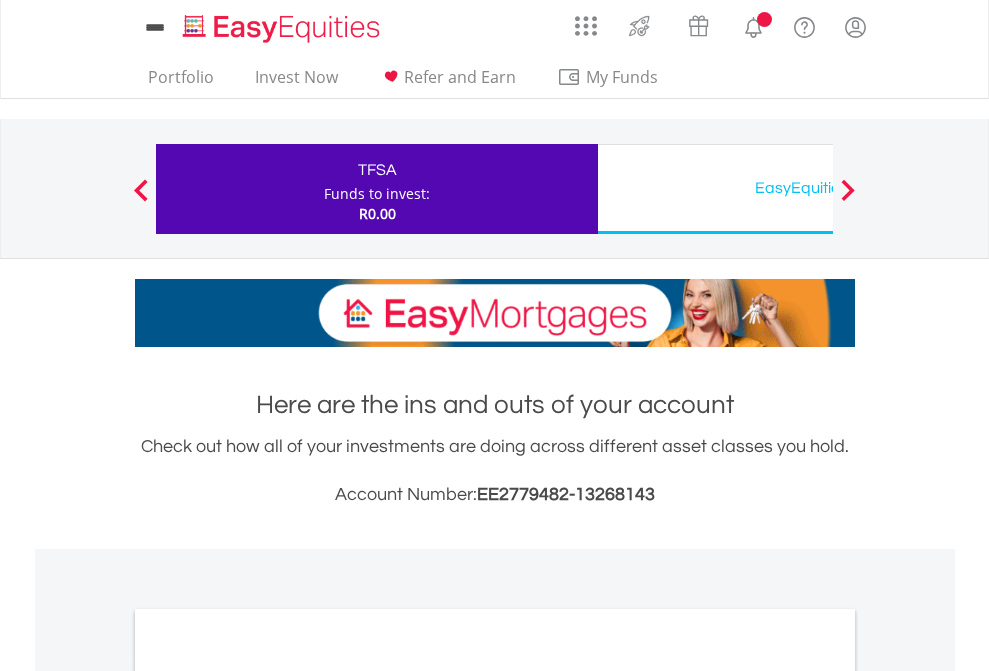 scroll, scrollTop: 0, scrollLeft: 0, axis: both 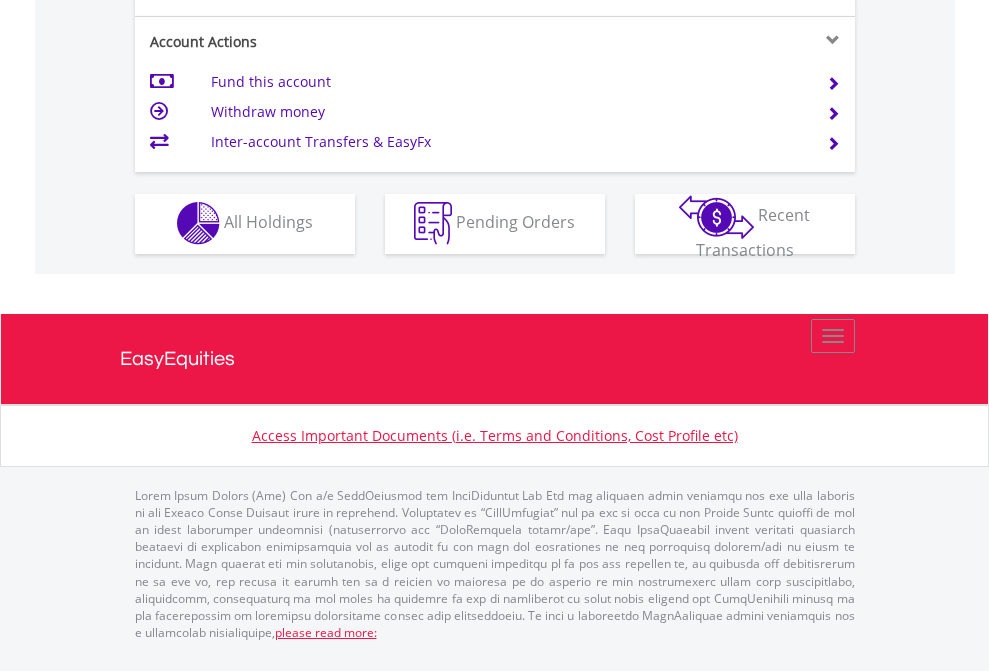 click on "Investment types" at bounding box center (706, -353) 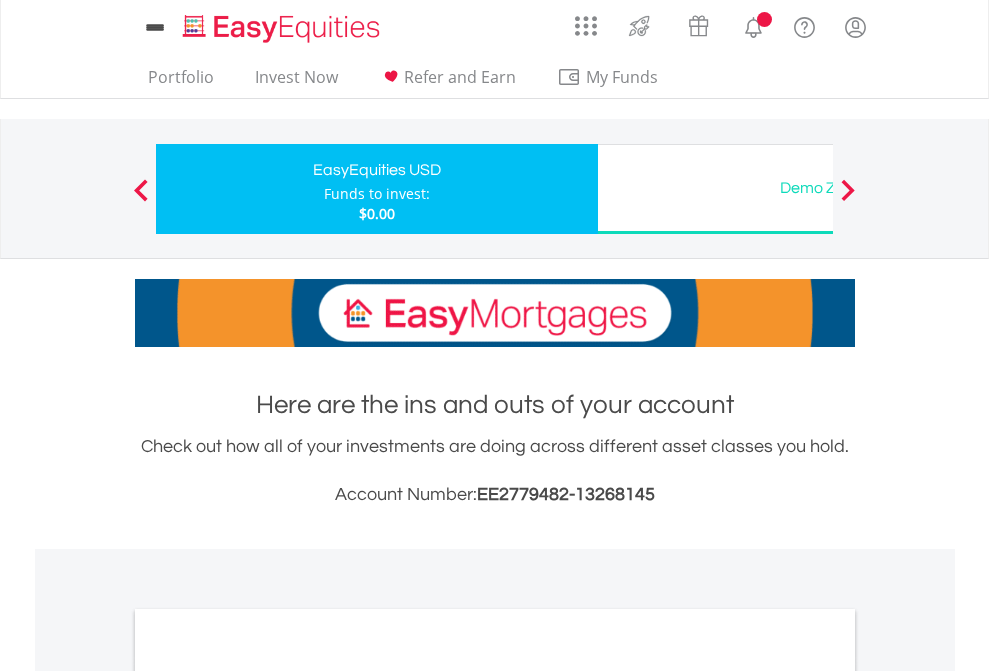 scroll, scrollTop: 0, scrollLeft: 0, axis: both 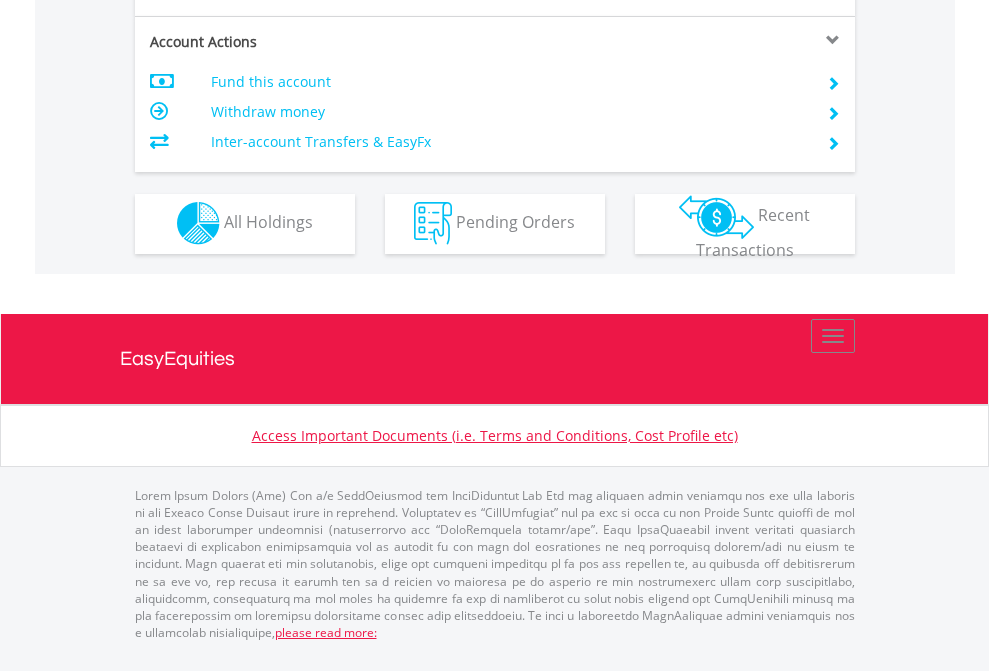 click on "Investment types" at bounding box center [706, -353] 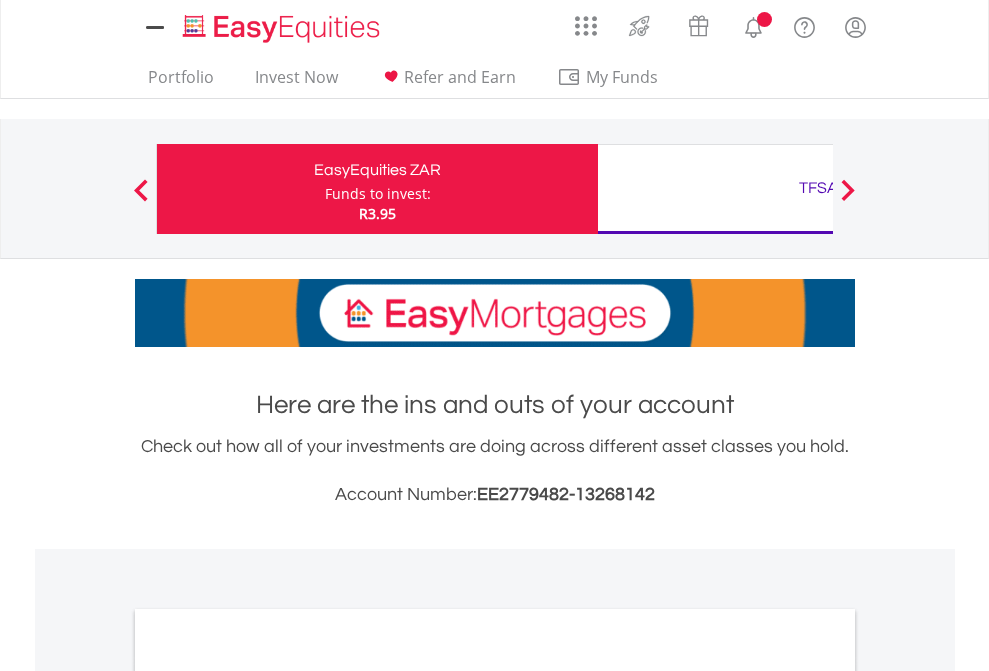 scroll, scrollTop: 1202, scrollLeft: 0, axis: vertical 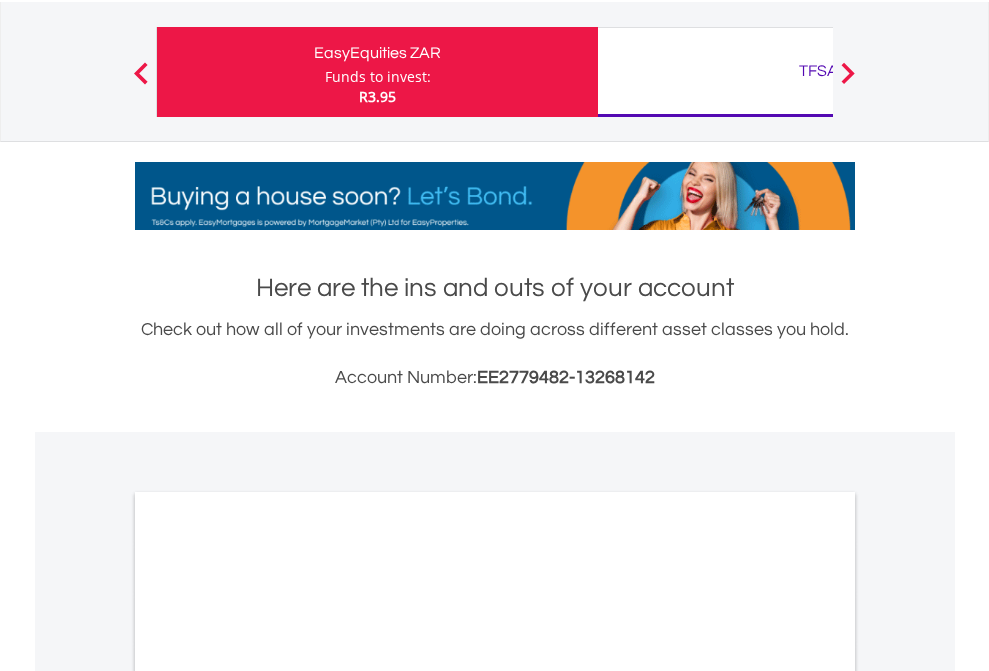click on "All Holdings" at bounding box center [268, 979] 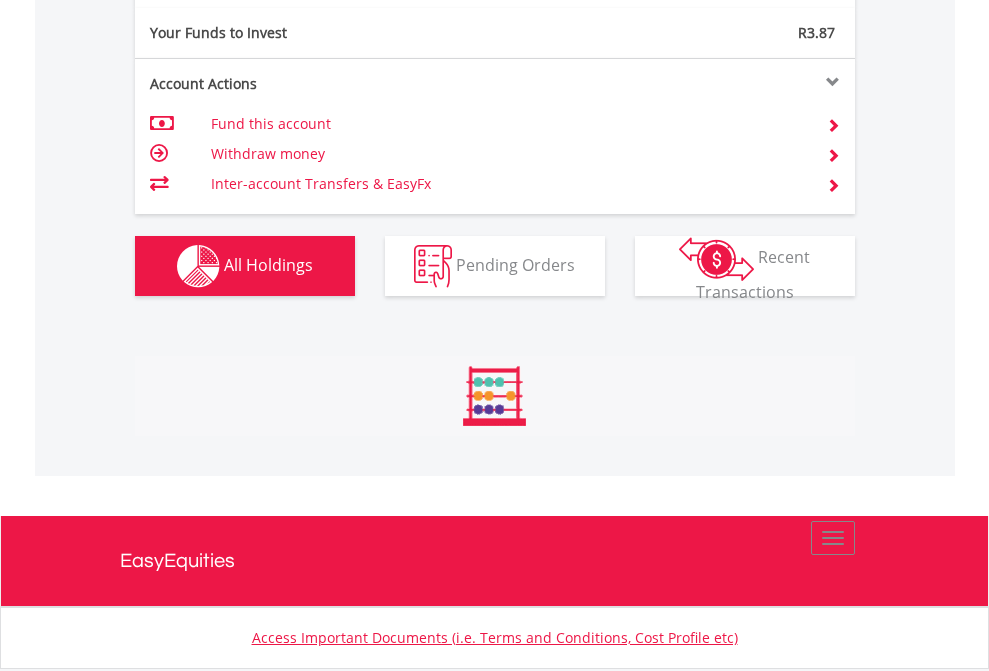 scroll, scrollTop: 999808, scrollLeft: 999687, axis: both 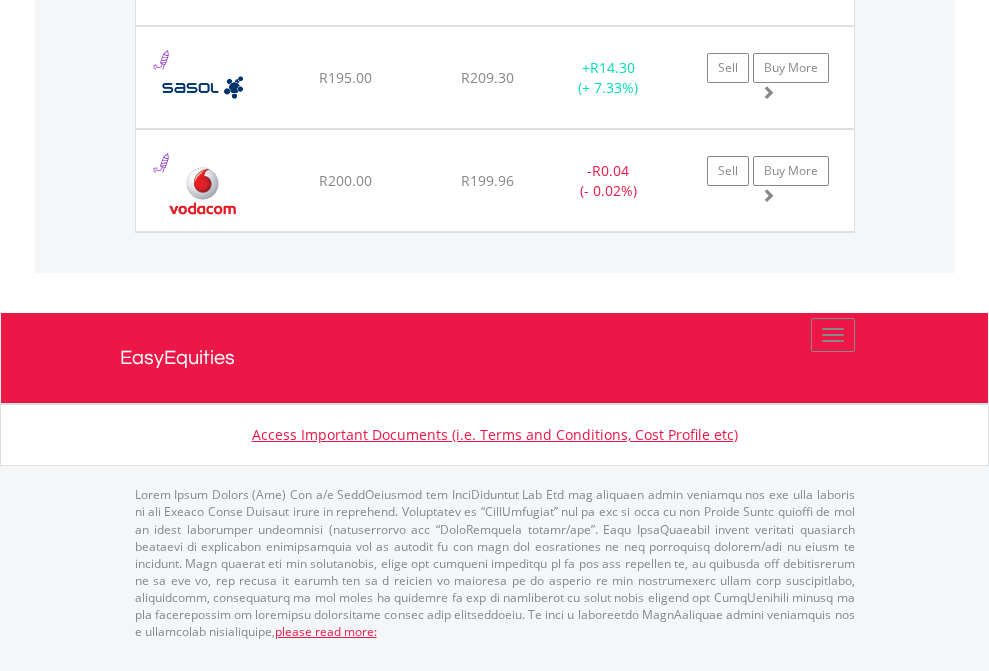 click on "TFSA" at bounding box center [818, -1854] 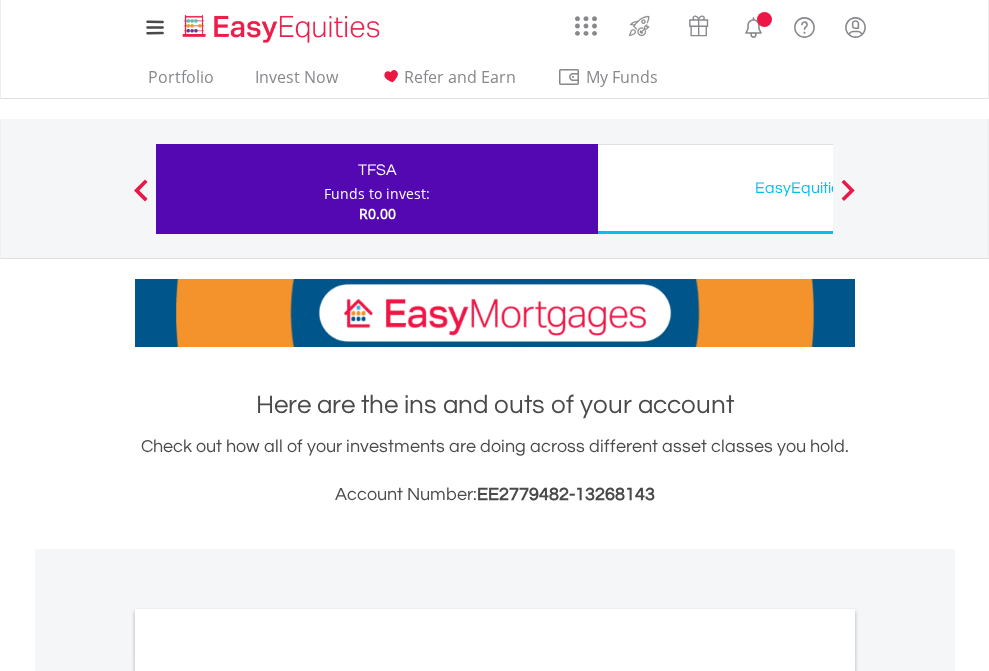 scroll, scrollTop: 1202, scrollLeft: 0, axis: vertical 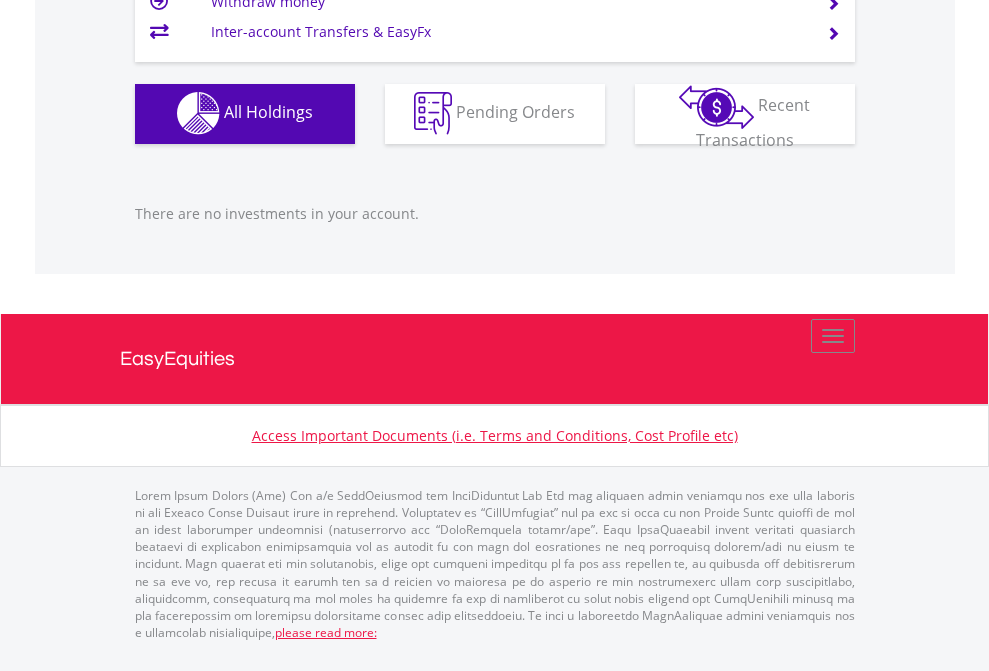click on "EasyEquities USD" at bounding box center (818, -1142) 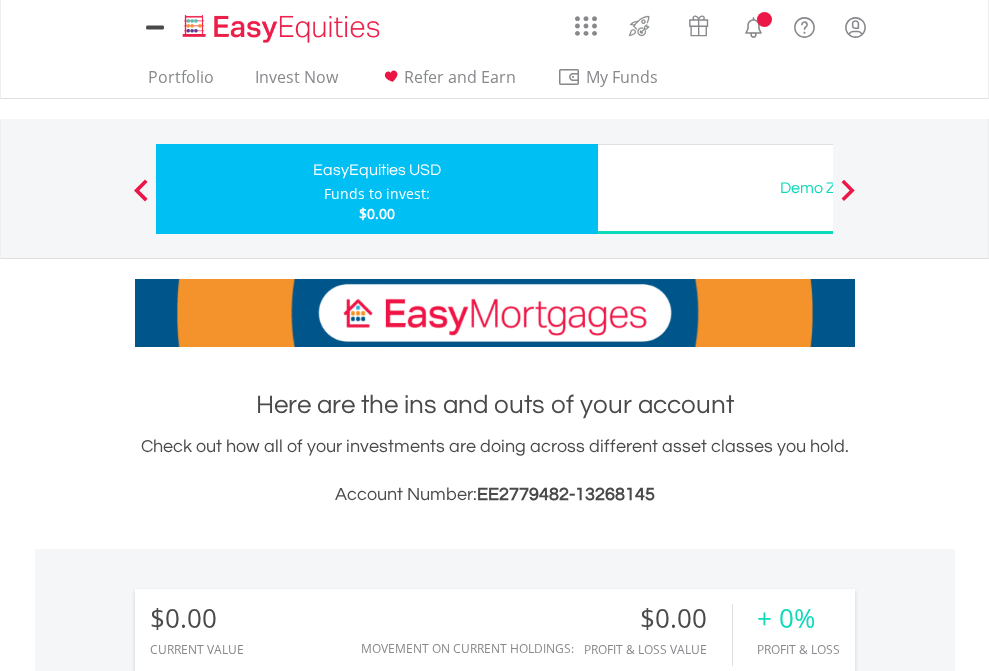 scroll, scrollTop: 0, scrollLeft: 0, axis: both 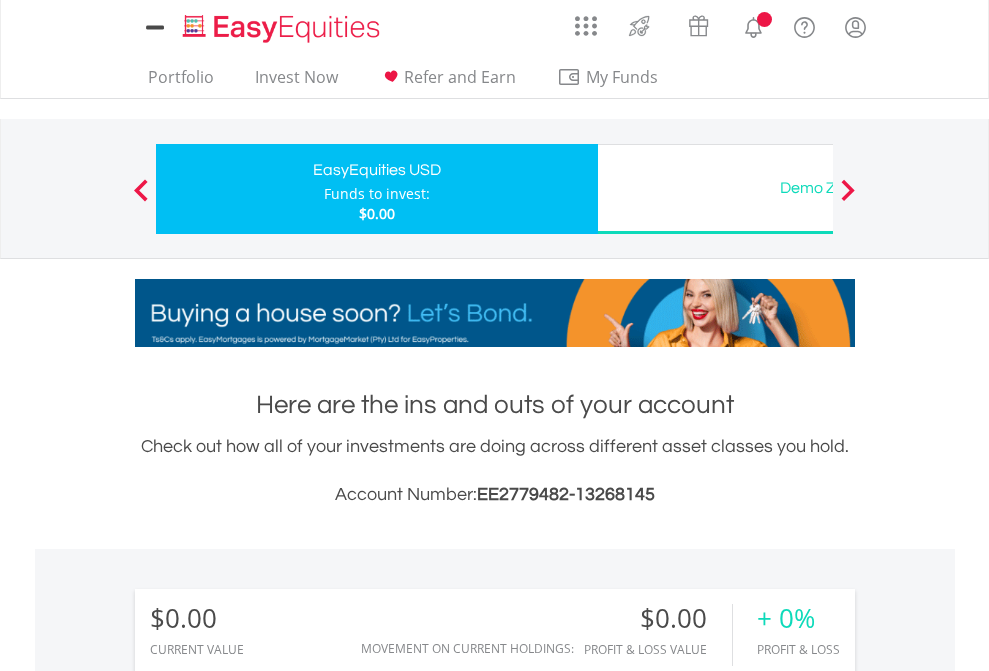 click on "All Holdings" at bounding box center (268, 1442) 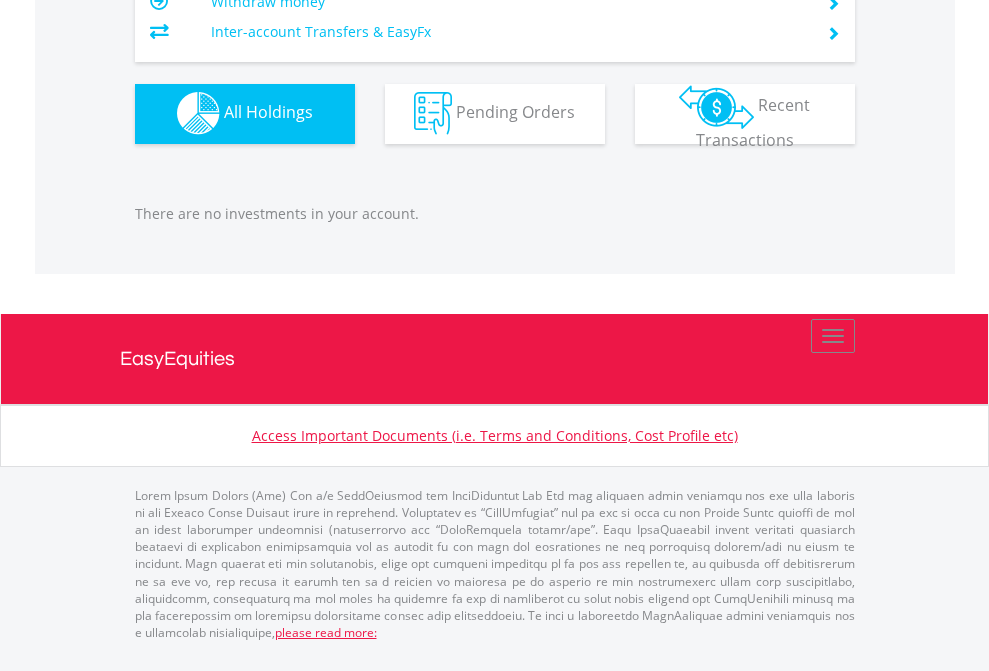 scroll, scrollTop: 1980, scrollLeft: 0, axis: vertical 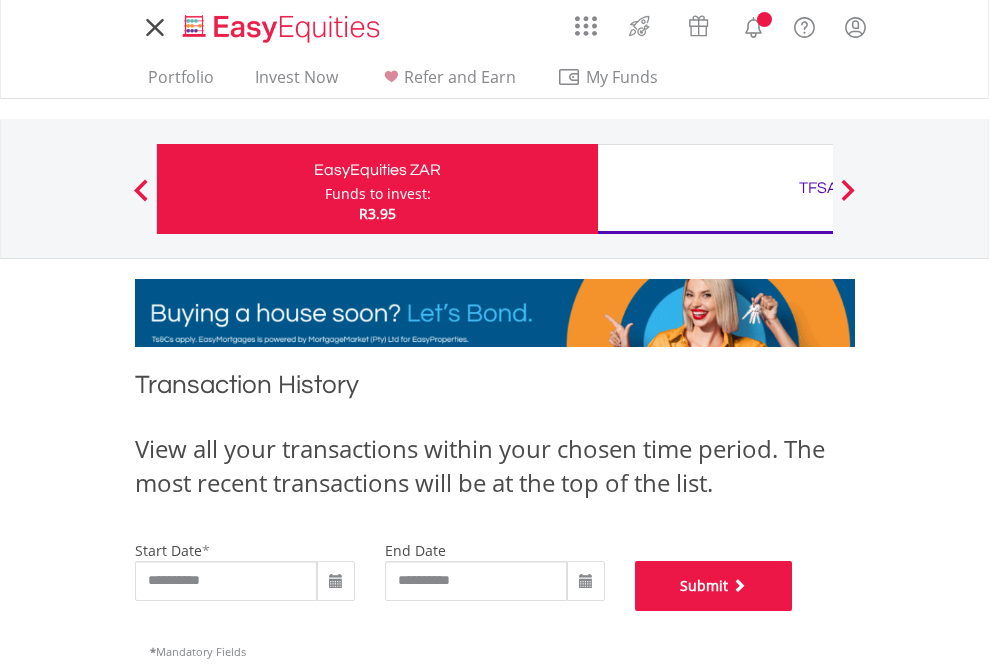 click on "Submit" at bounding box center [714, 586] 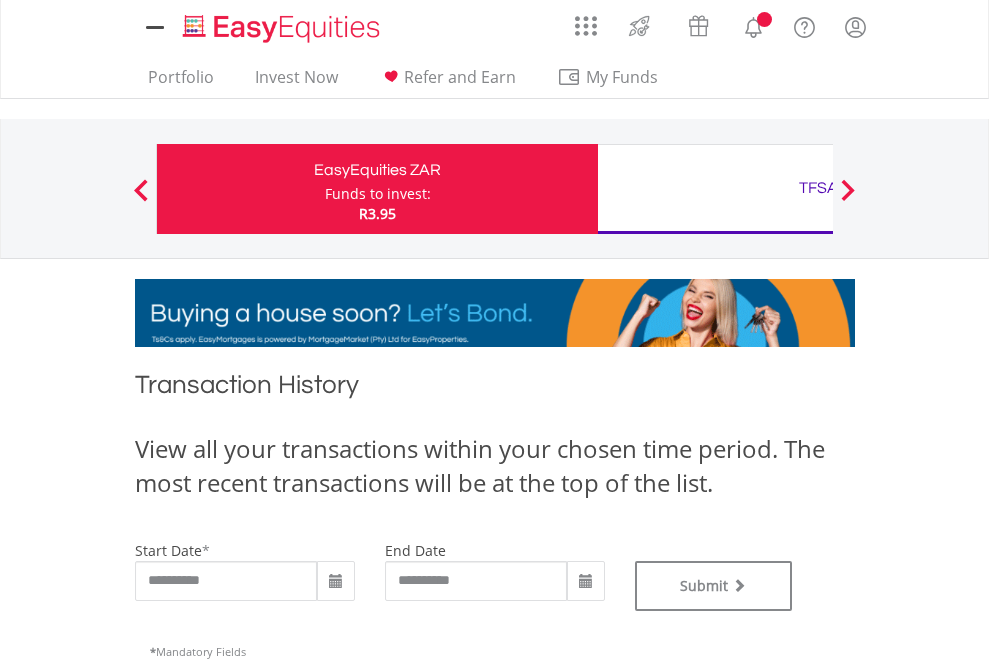 scroll, scrollTop: 0, scrollLeft: 0, axis: both 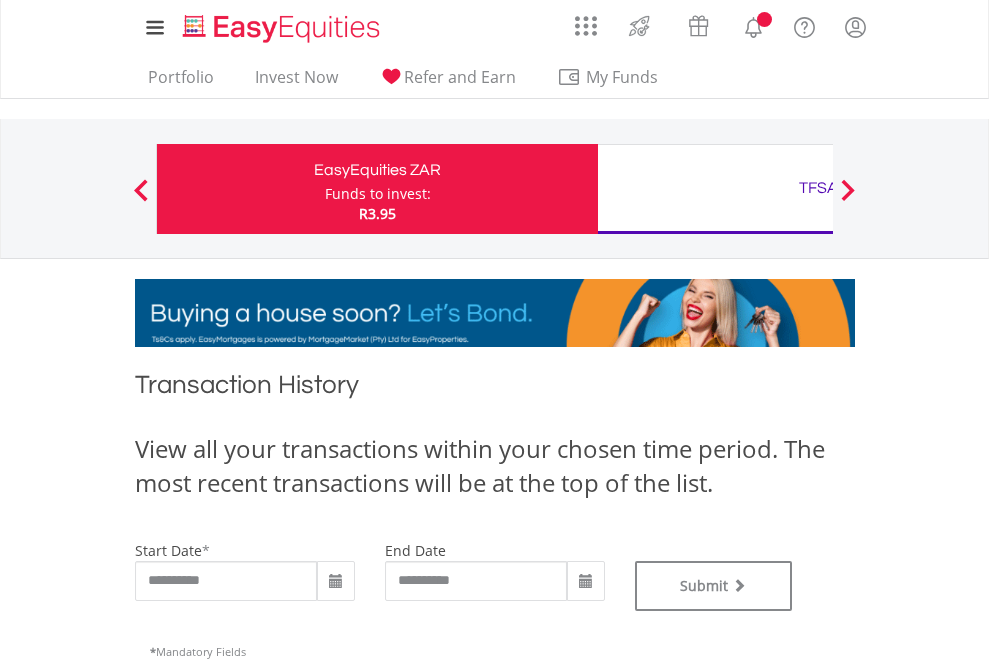 click on "TFSA" at bounding box center [818, 188] 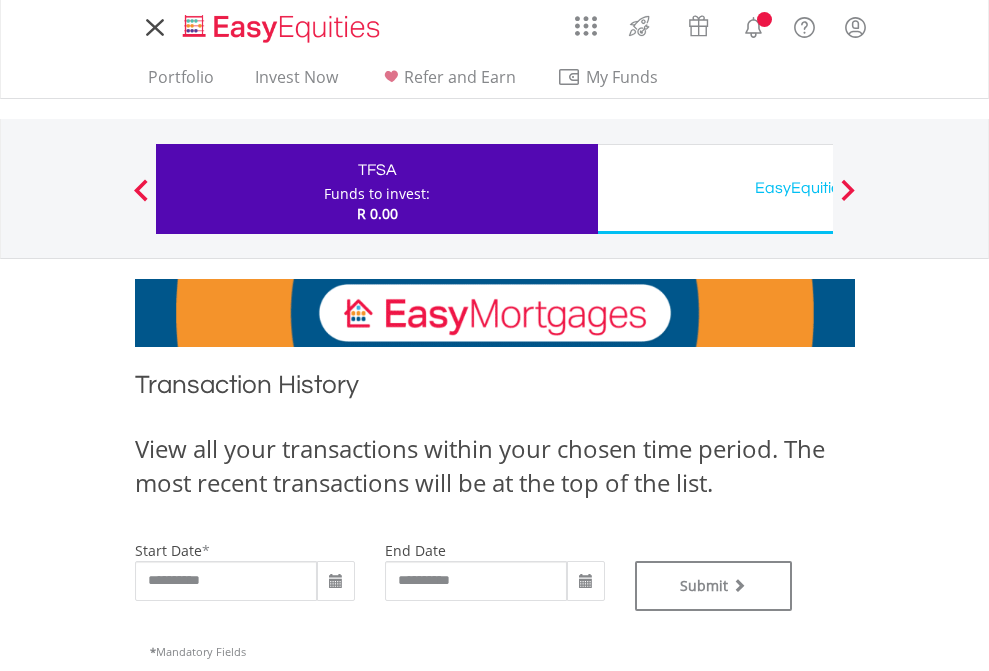 scroll, scrollTop: 0, scrollLeft: 0, axis: both 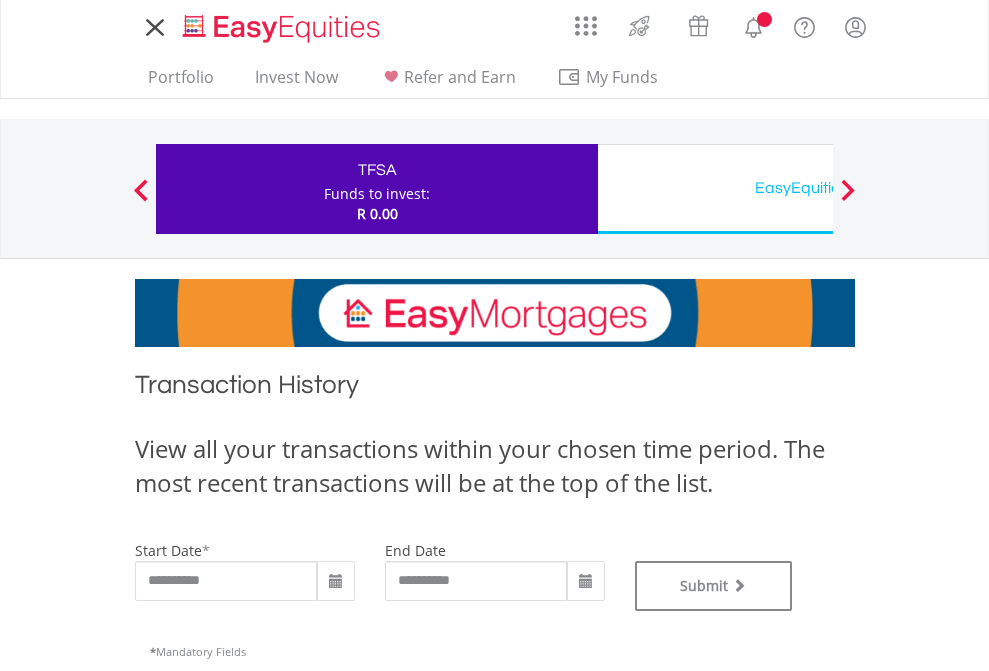 type on "**********" 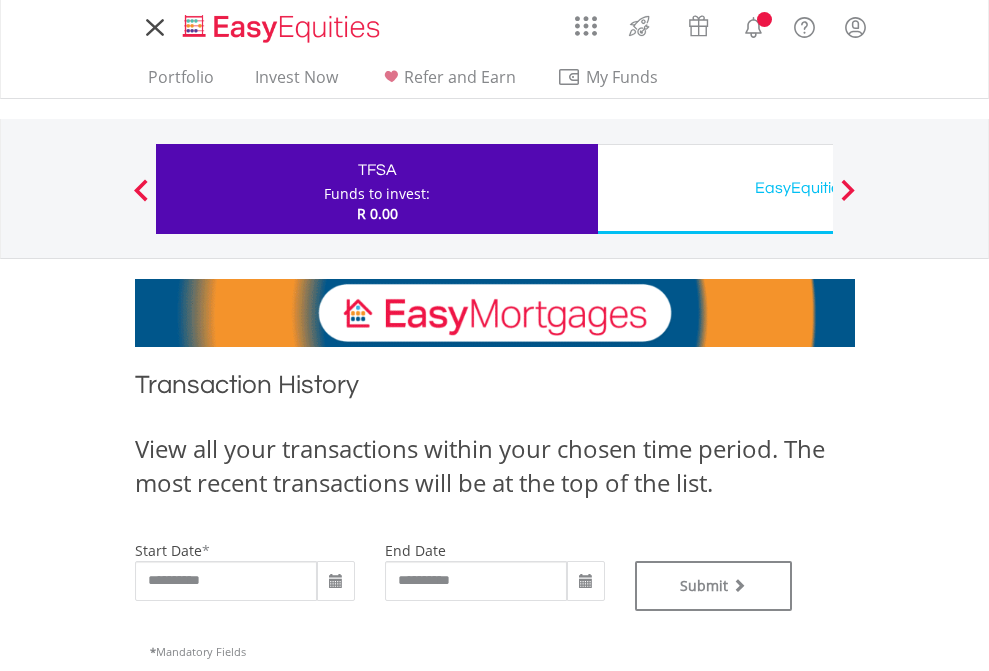 type on "**********" 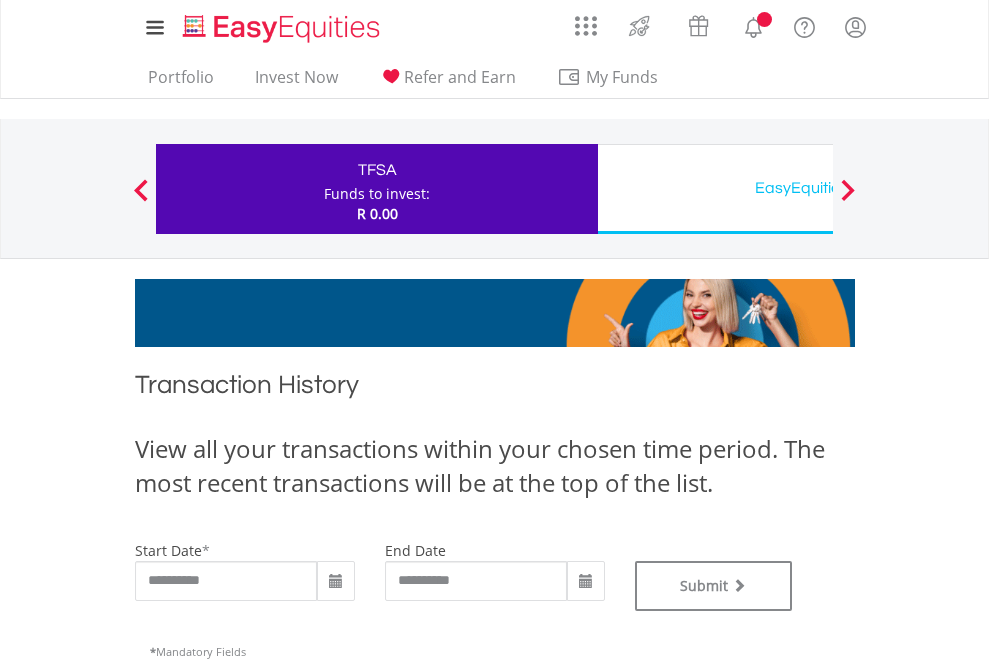 scroll, scrollTop: 811, scrollLeft: 0, axis: vertical 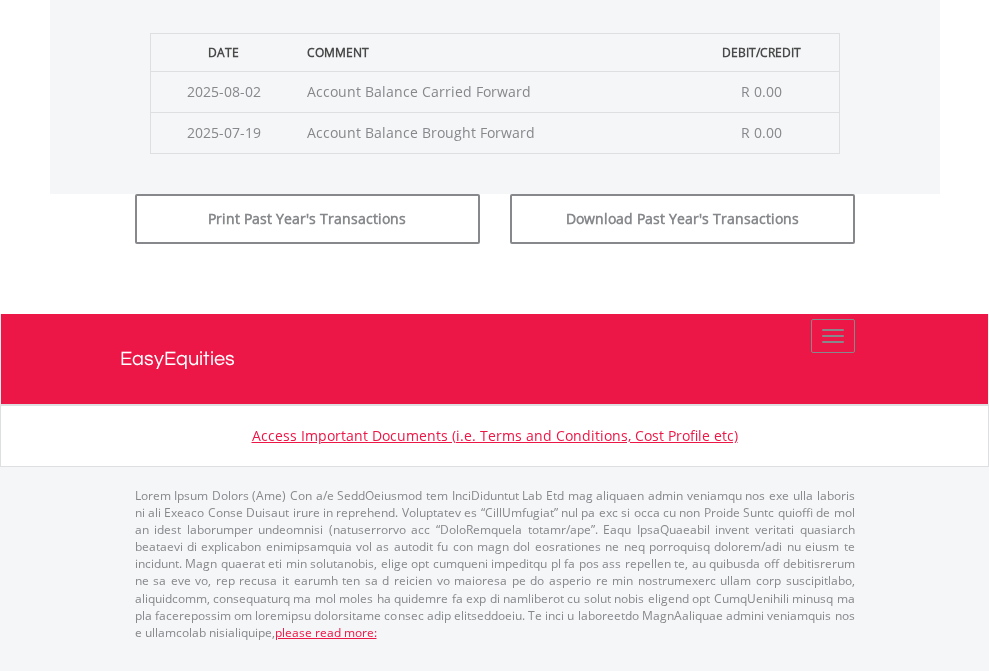 click on "Submit" at bounding box center (714, -183) 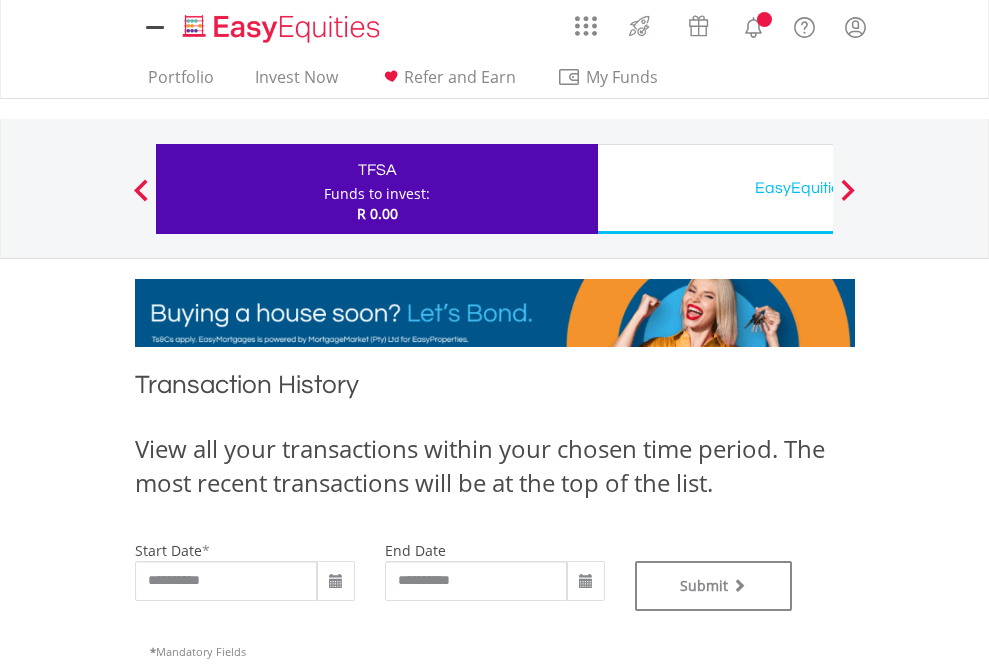 scroll, scrollTop: 0, scrollLeft: 0, axis: both 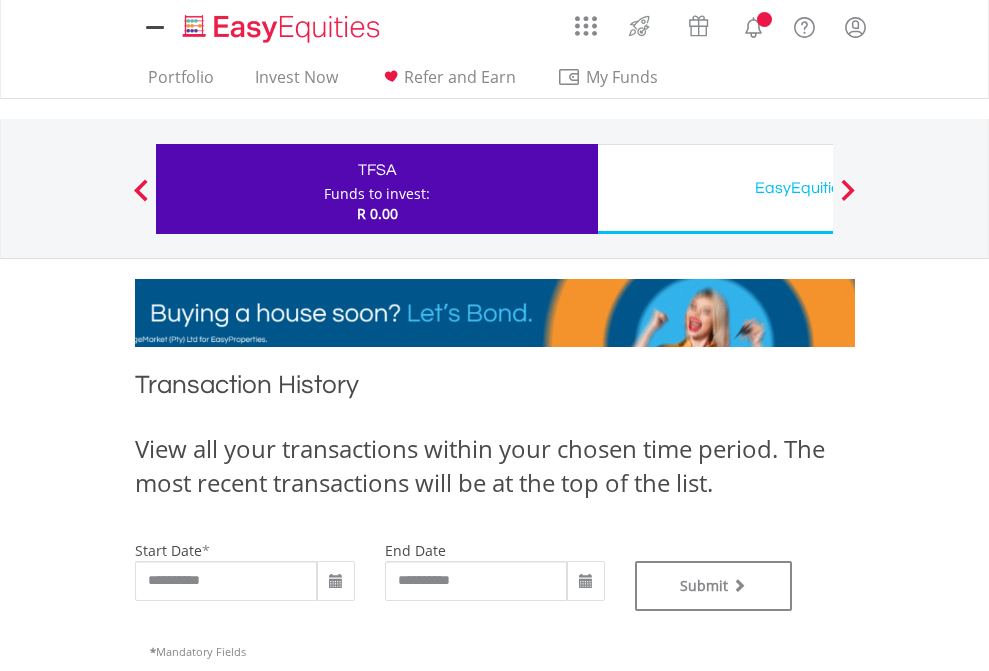 click on "EasyEquities USD" at bounding box center [818, 188] 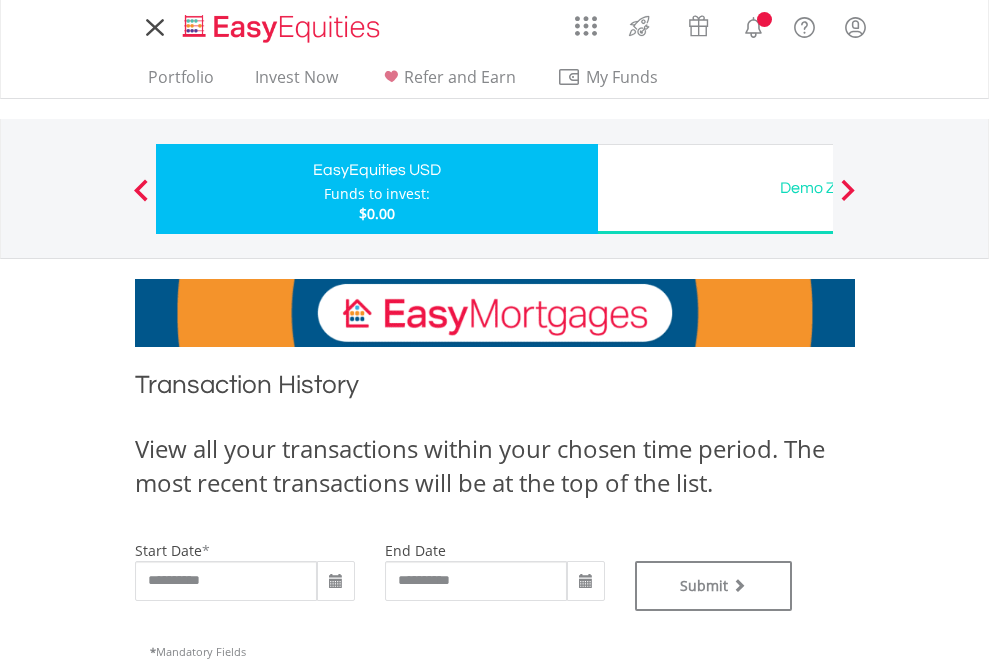 scroll, scrollTop: 0, scrollLeft: 0, axis: both 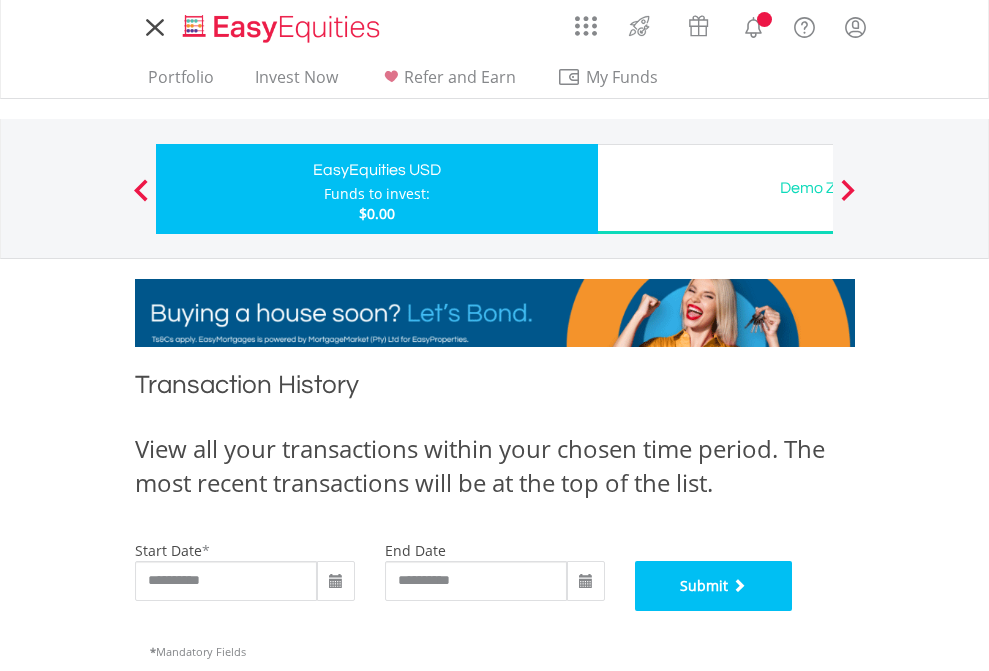click on "Submit" at bounding box center (714, 586) 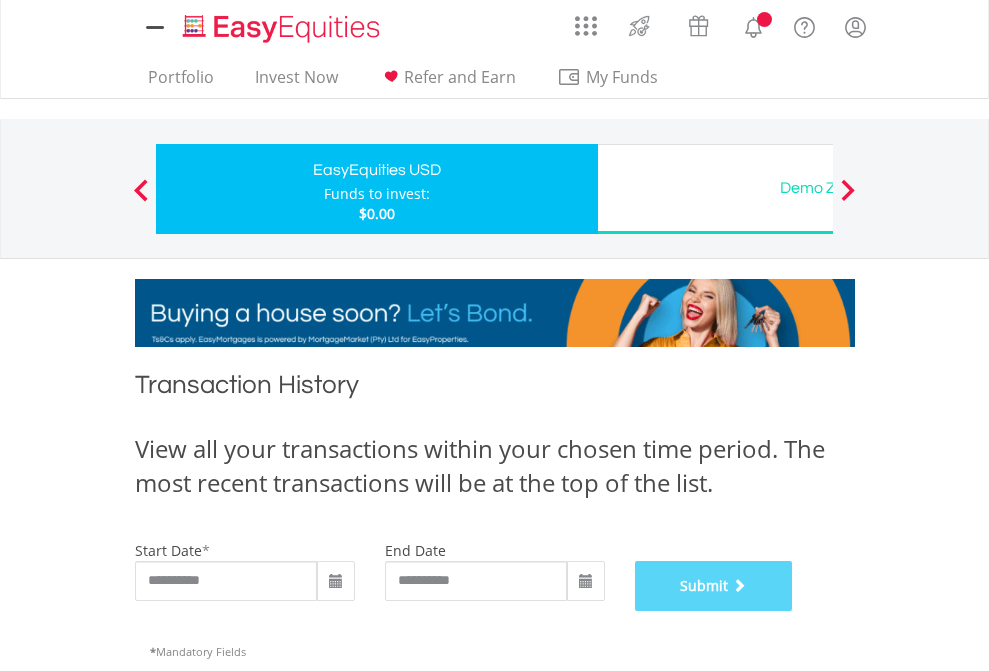 scroll, scrollTop: 811, scrollLeft: 0, axis: vertical 